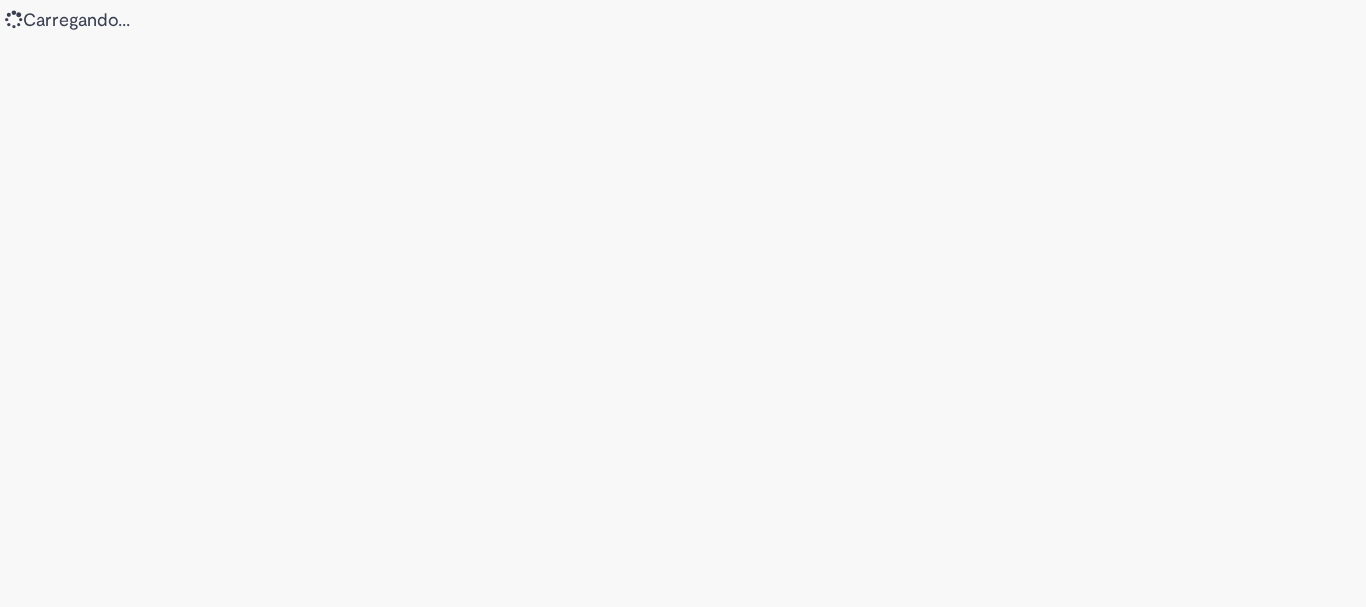 scroll, scrollTop: 0, scrollLeft: 0, axis: both 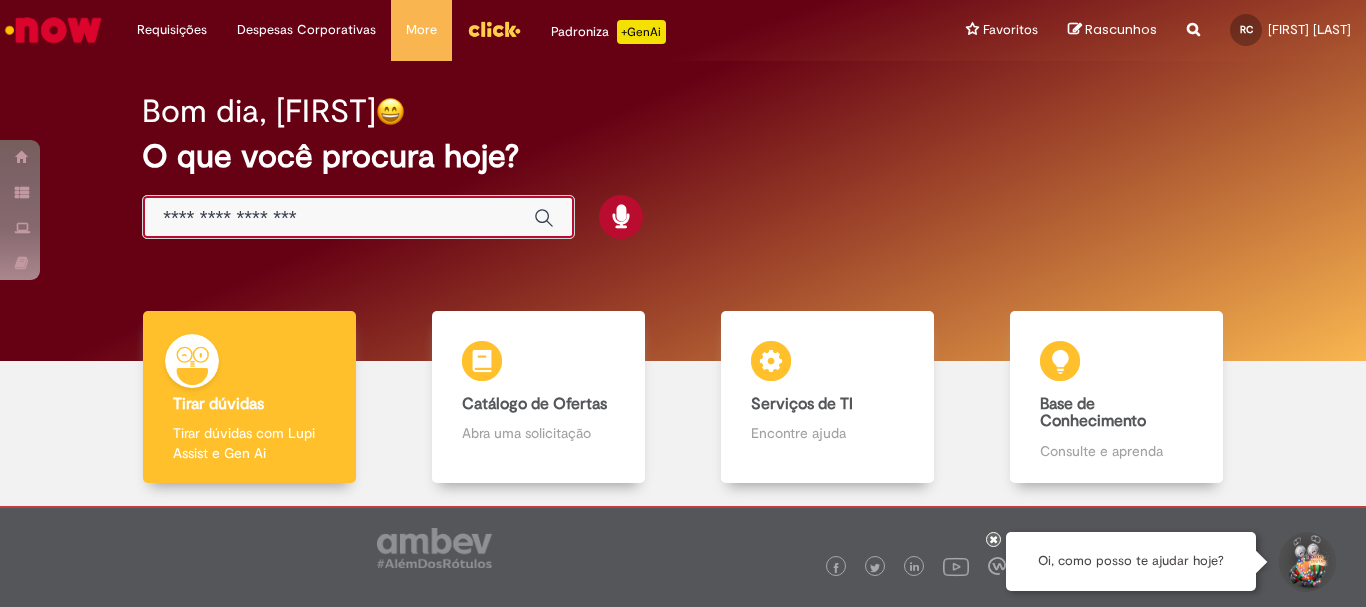click at bounding box center [338, 218] 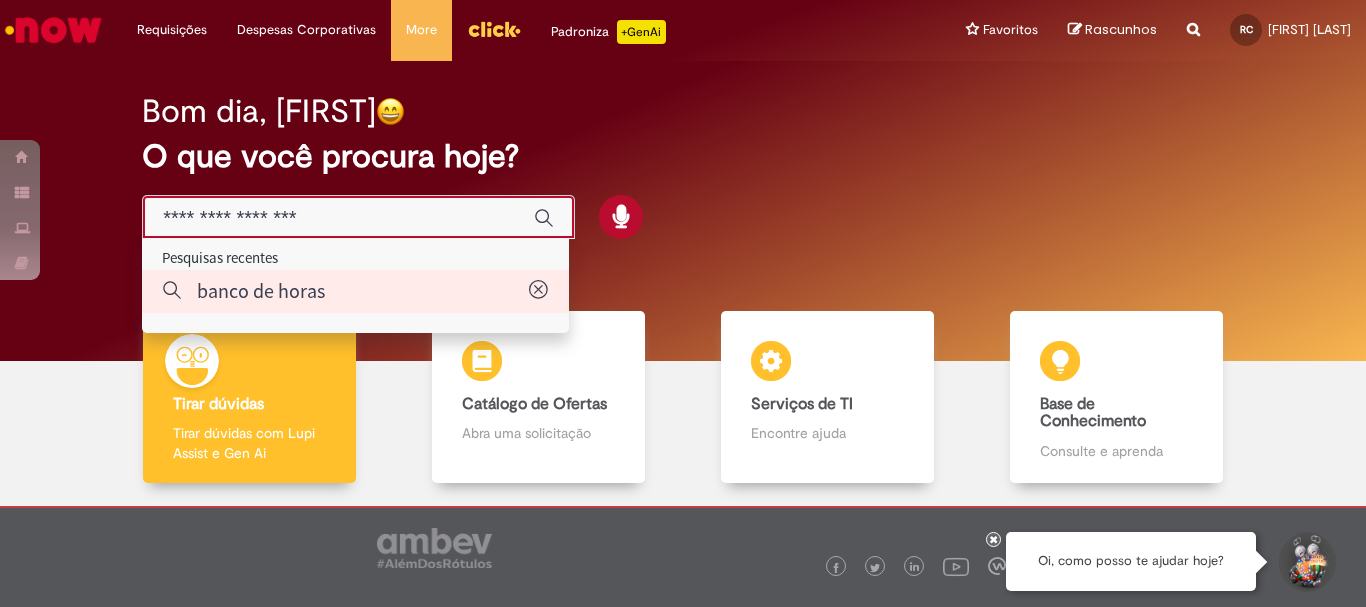 type on "**********" 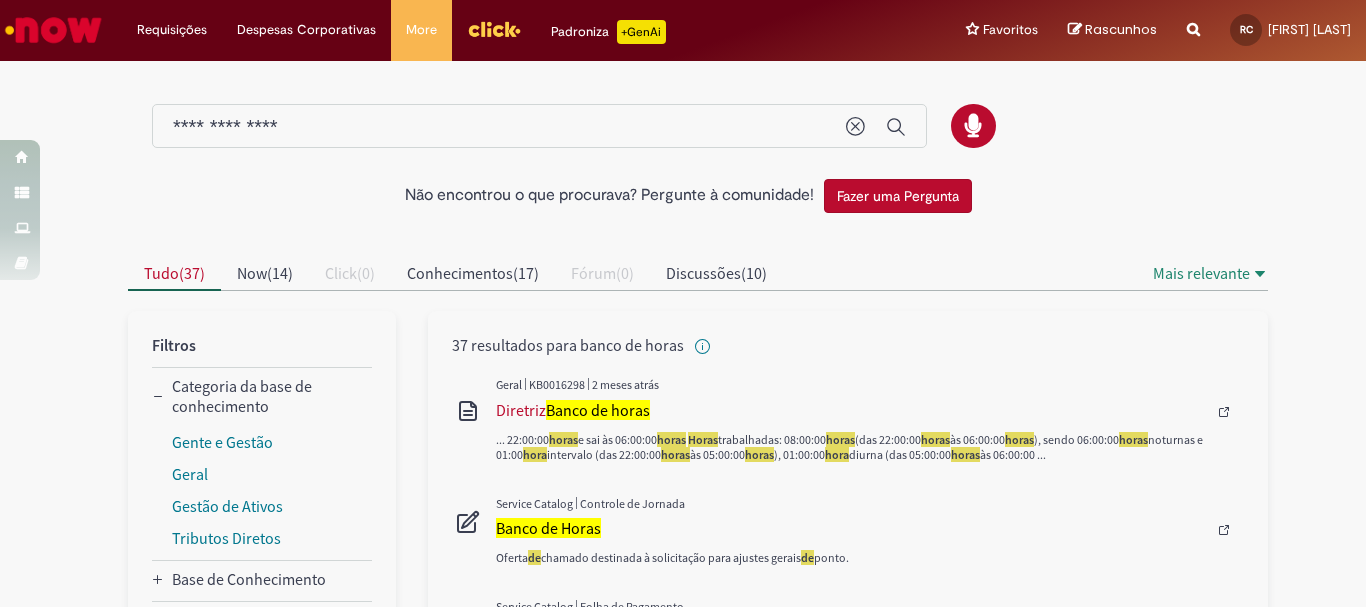 scroll, scrollTop: 200, scrollLeft: 0, axis: vertical 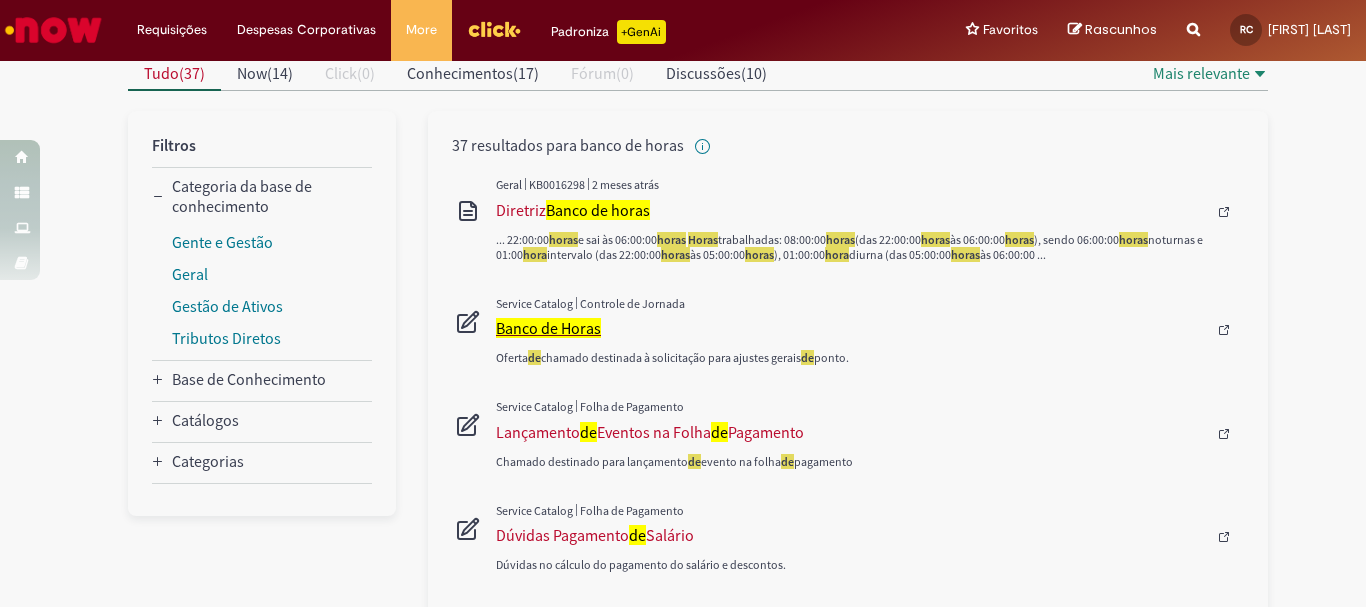 click on "Banco de Horas" at bounding box center (548, 328) 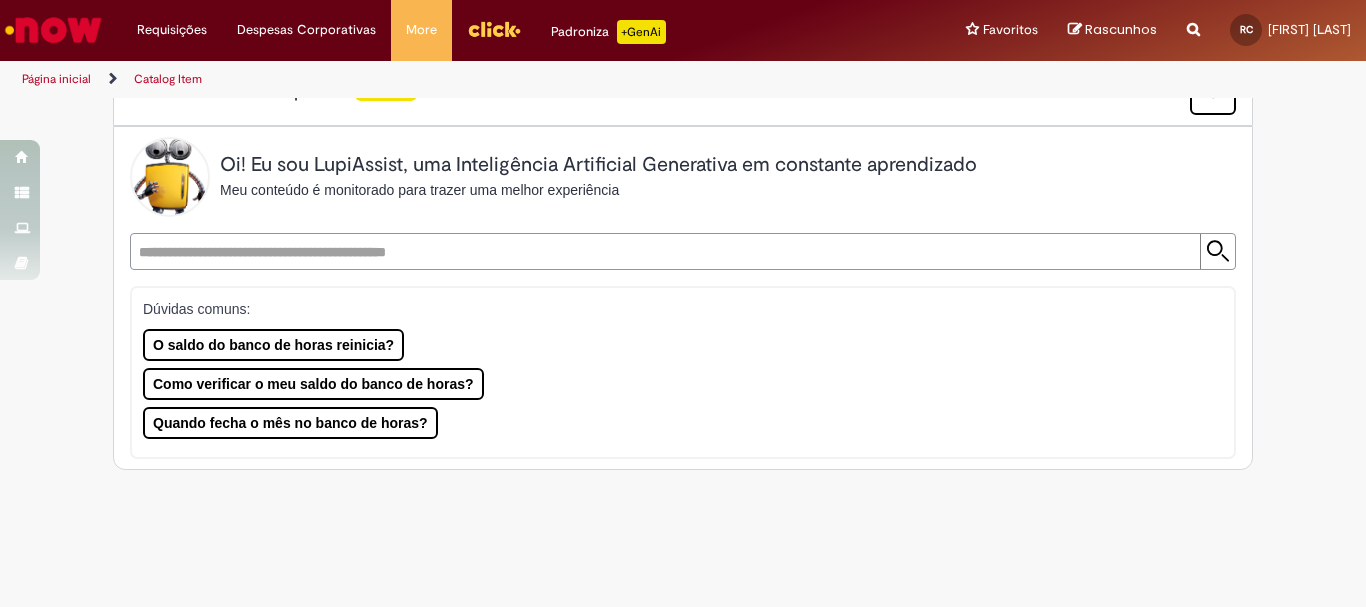scroll, scrollTop: 0, scrollLeft: 0, axis: both 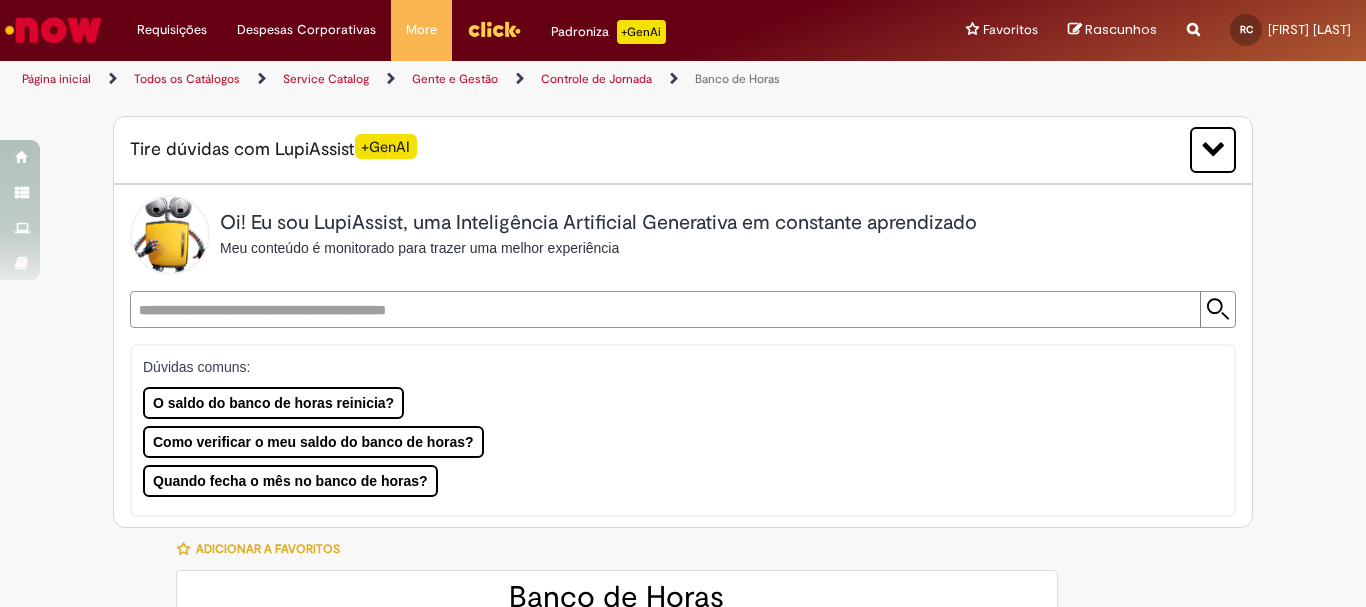 type on "********" 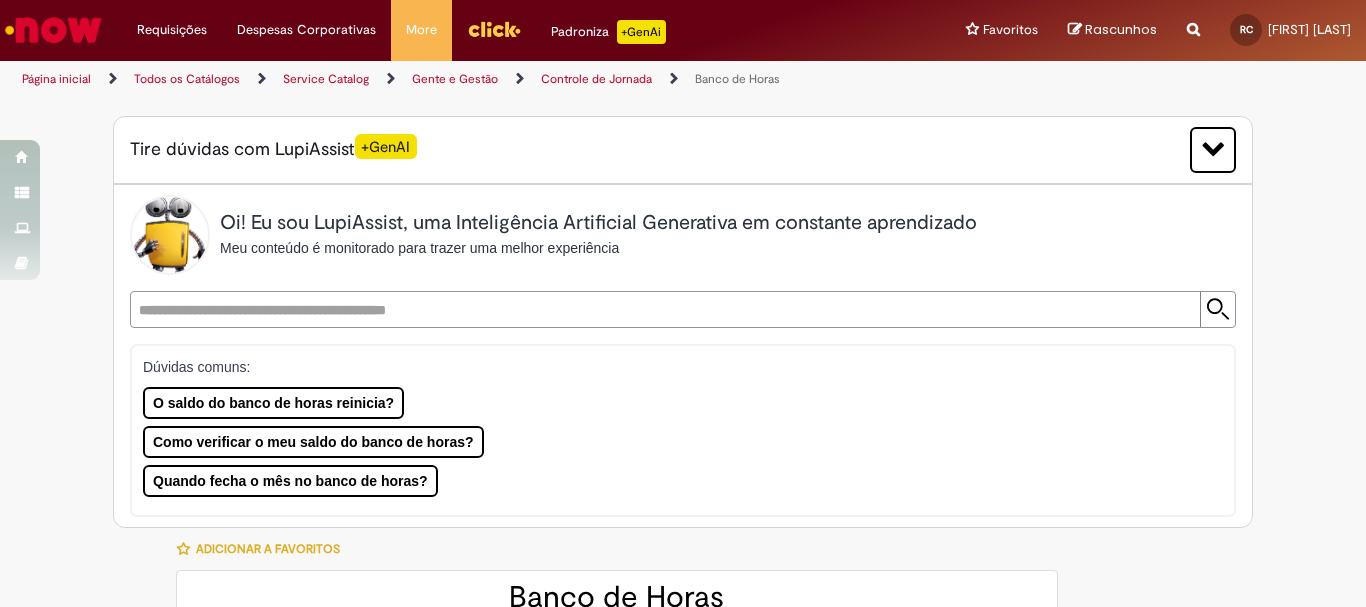 type on "**********" 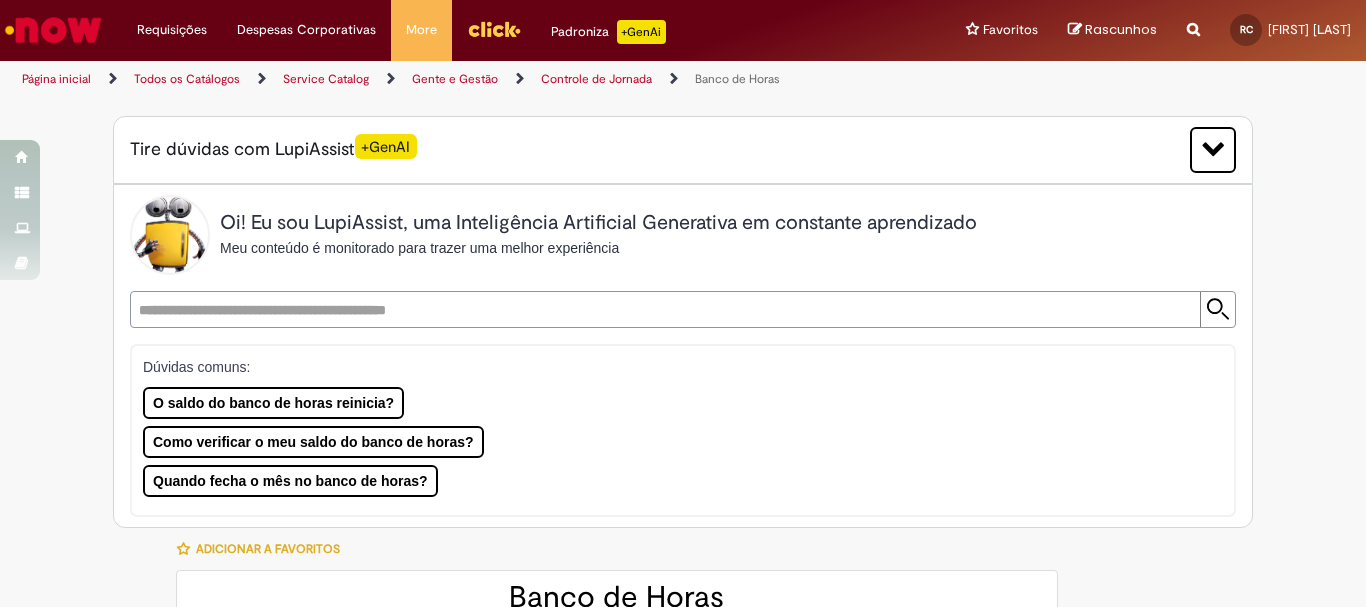 type on "**********" 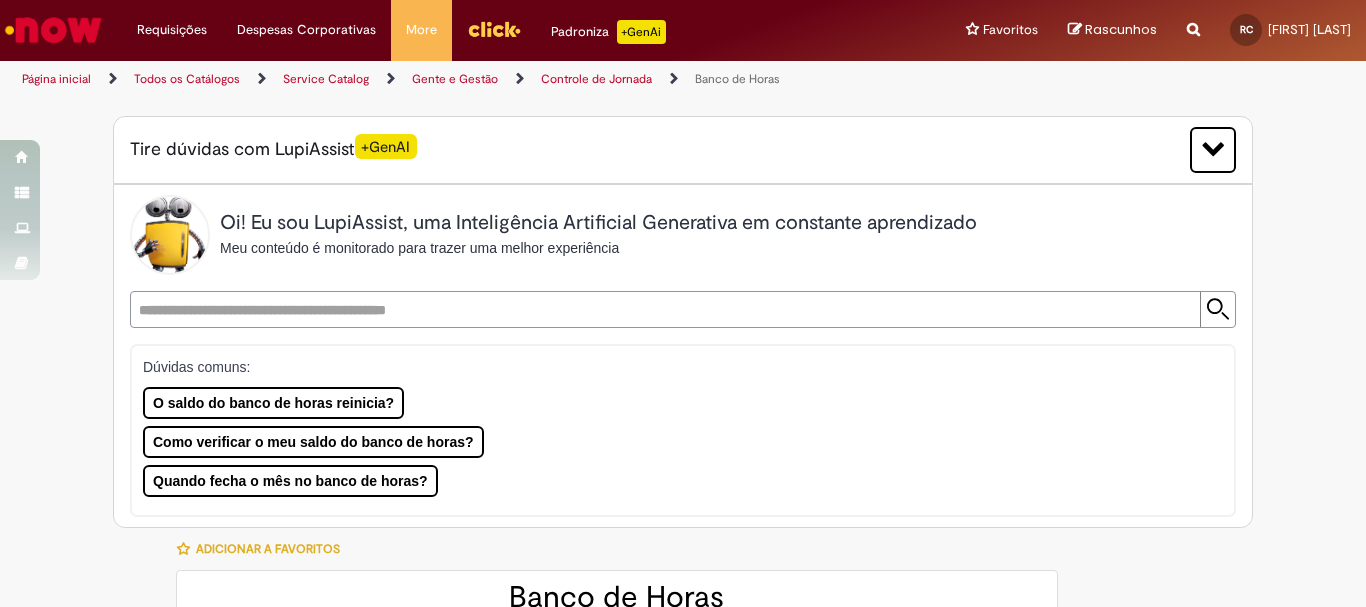 type on "**********" 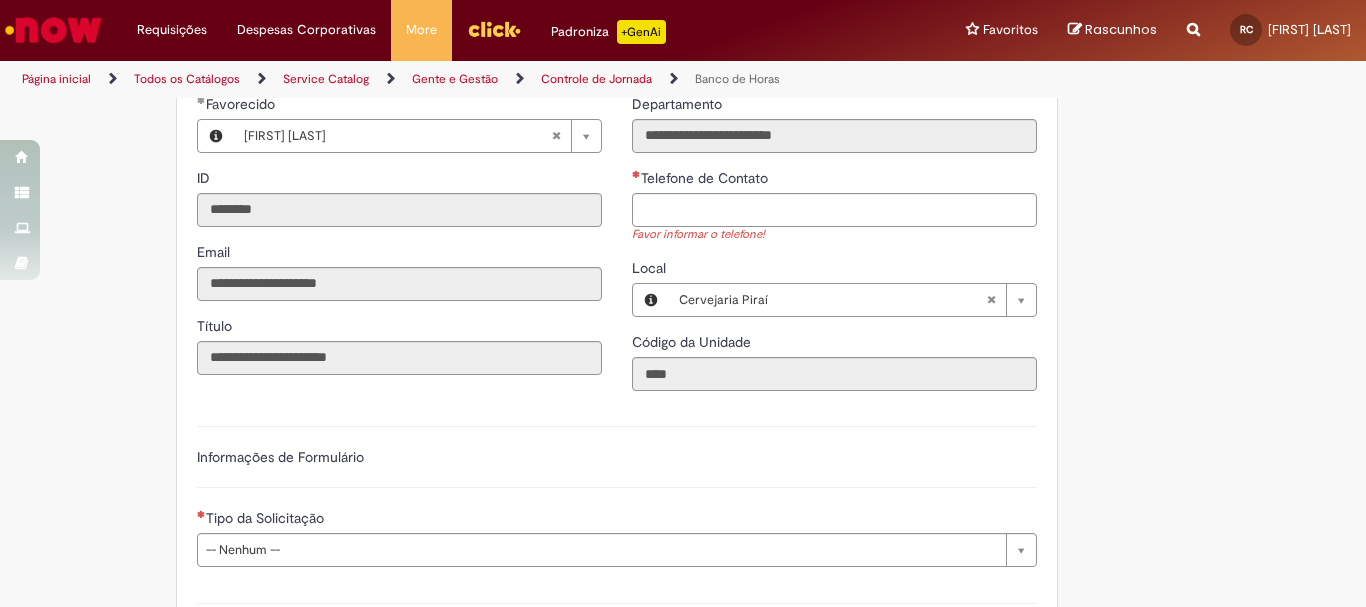 scroll, scrollTop: 885, scrollLeft: 0, axis: vertical 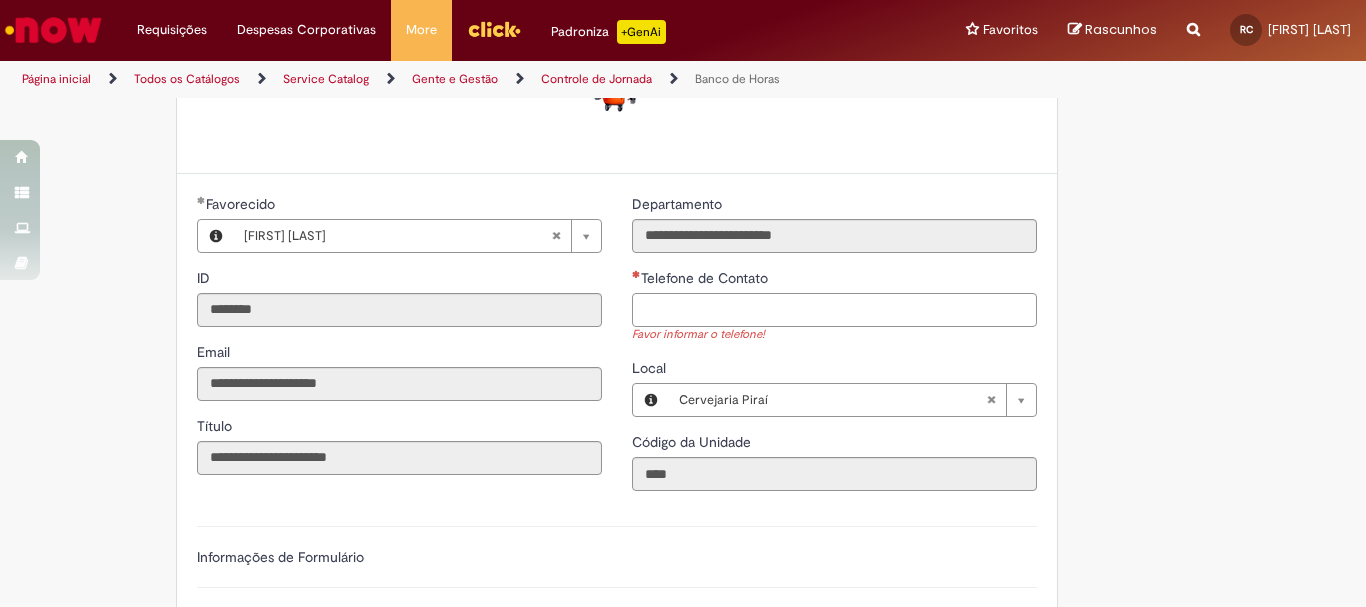 click on "Telefone de Contato" at bounding box center [834, 310] 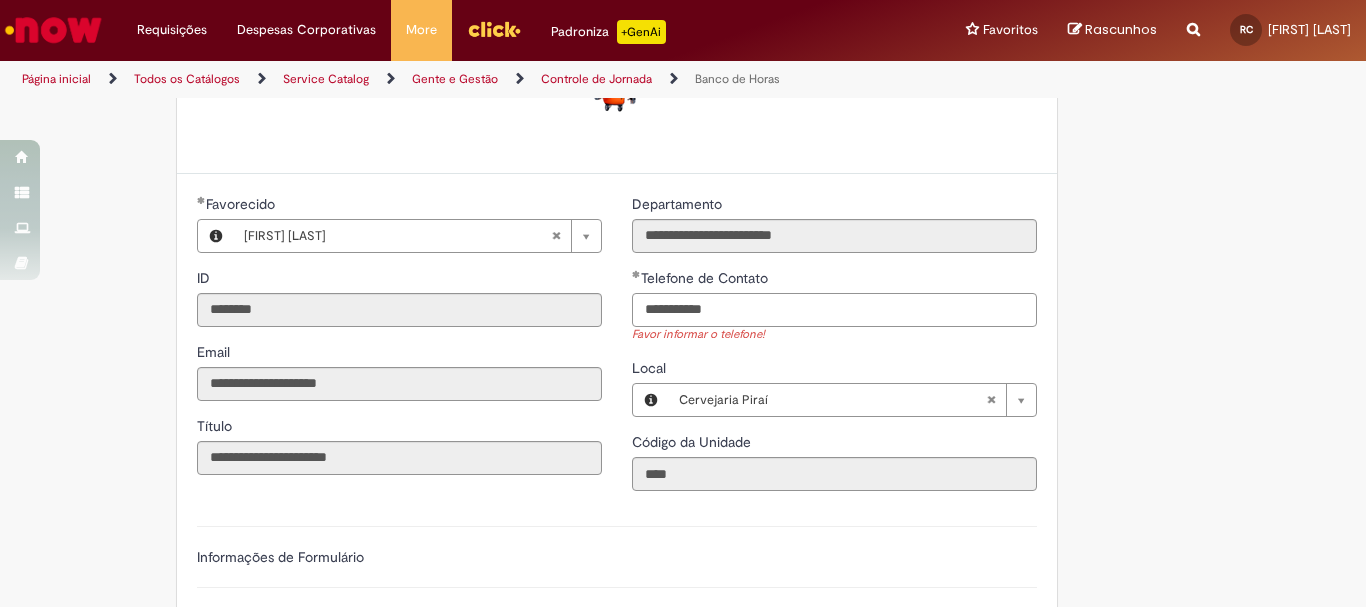 scroll, scrollTop: 1185, scrollLeft: 0, axis: vertical 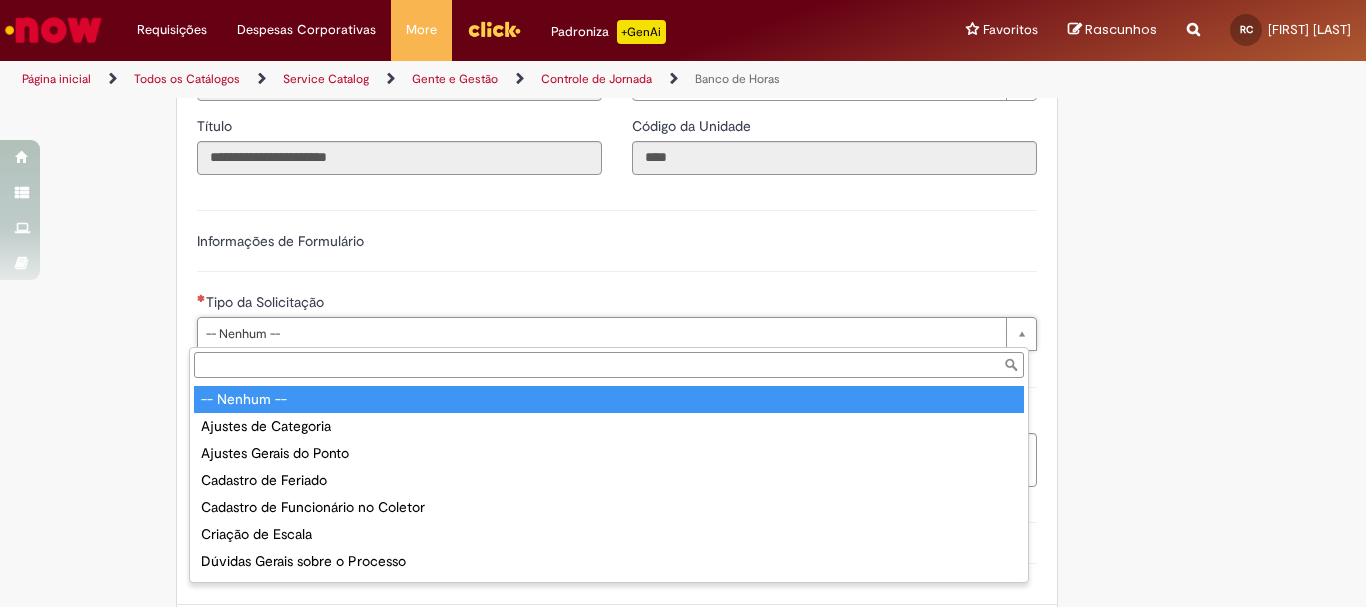 type on "**********" 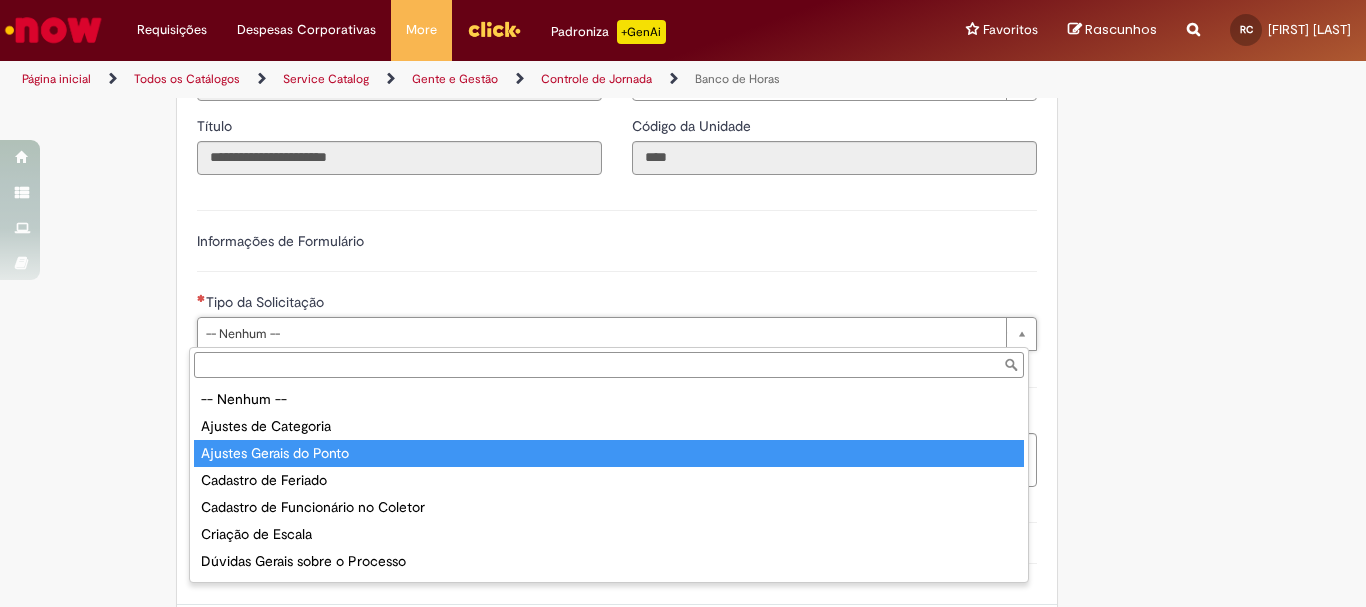 type on "**********" 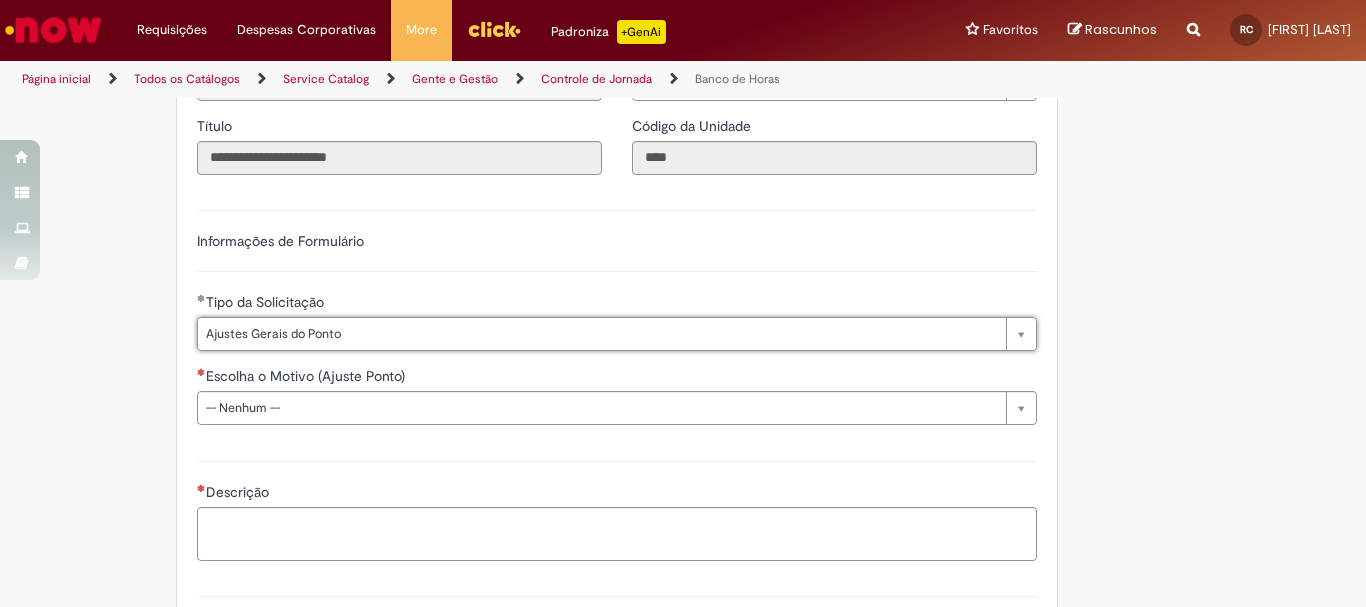 scroll, scrollTop: 1385, scrollLeft: 0, axis: vertical 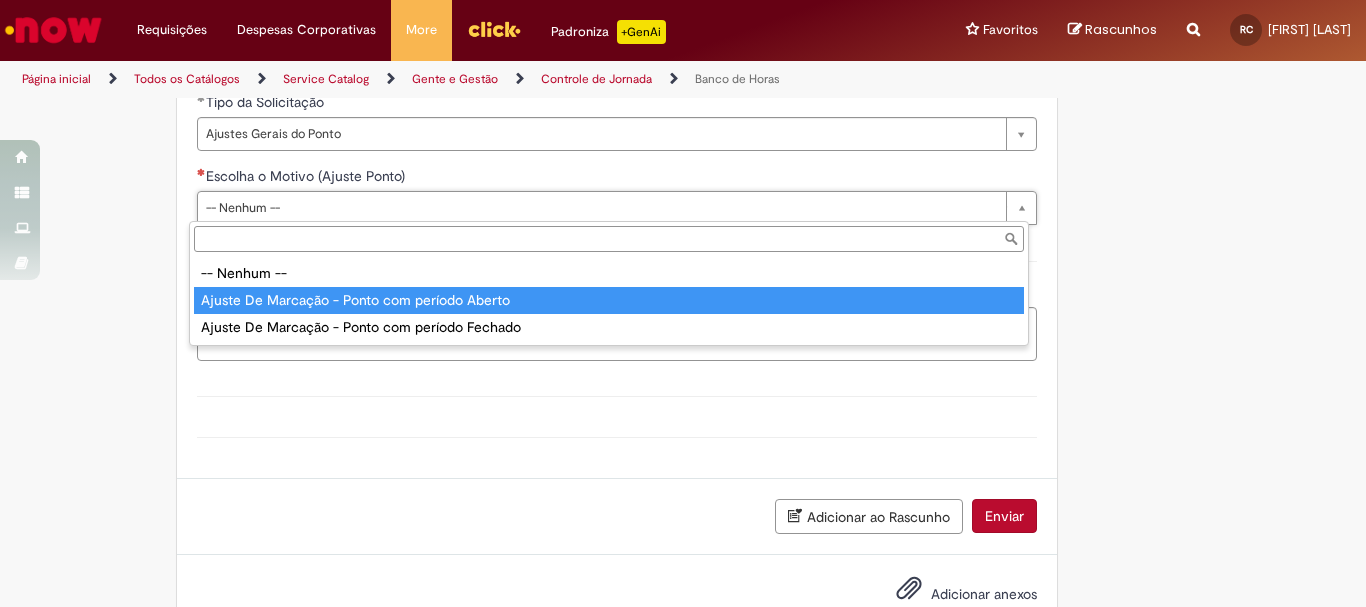 type on "**********" 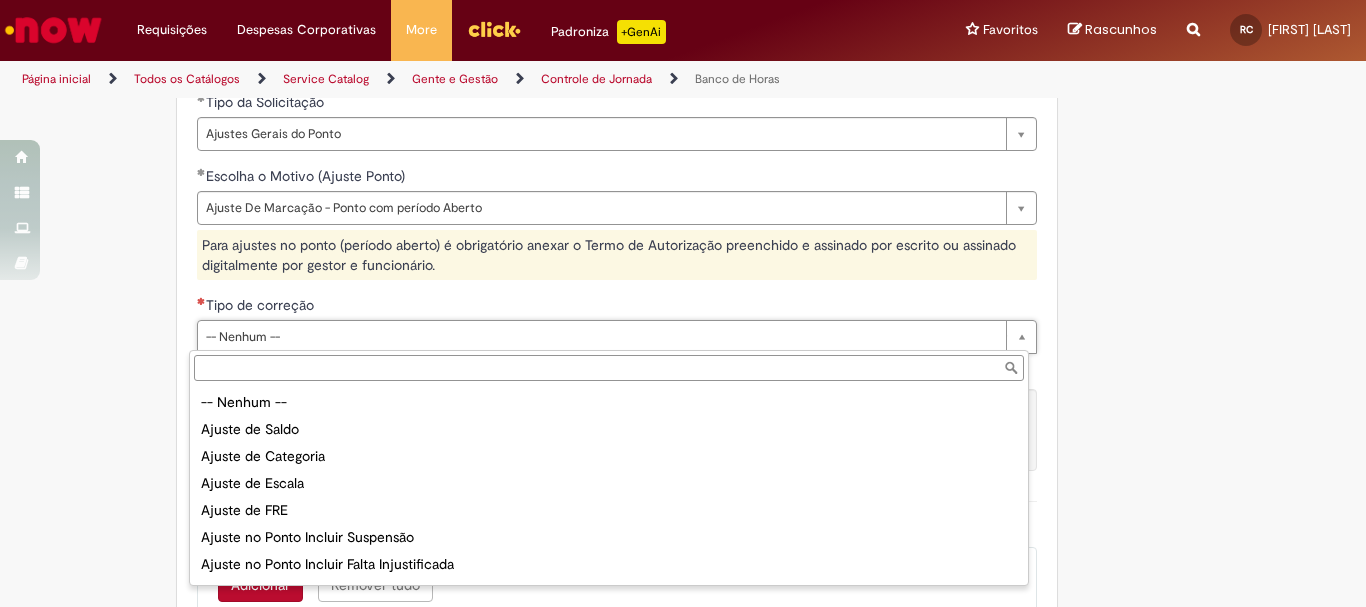 scroll, scrollTop: 105, scrollLeft: 0, axis: vertical 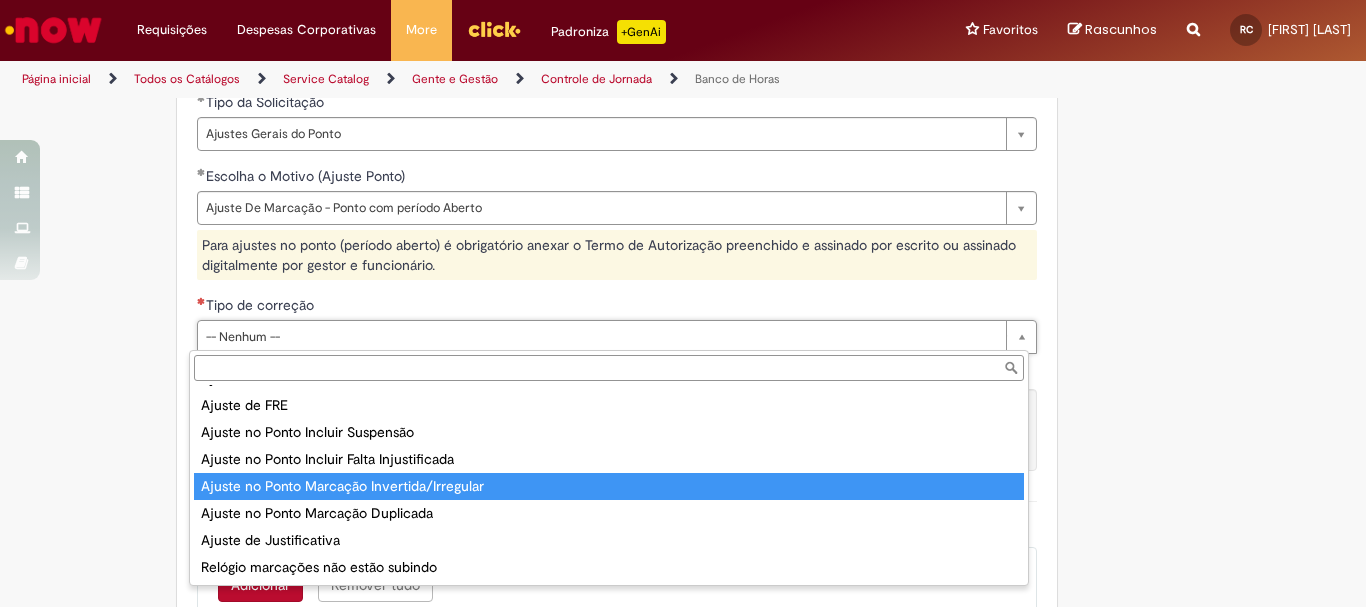 type on "**********" 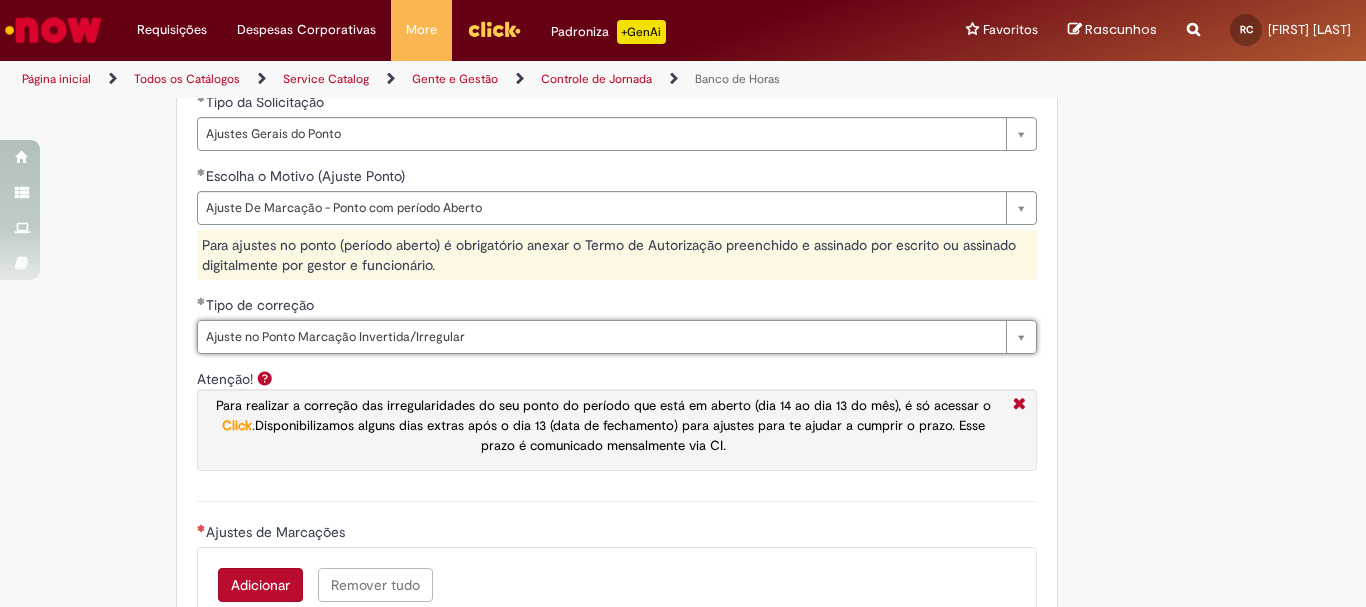 scroll, scrollTop: 1585, scrollLeft: 0, axis: vertical 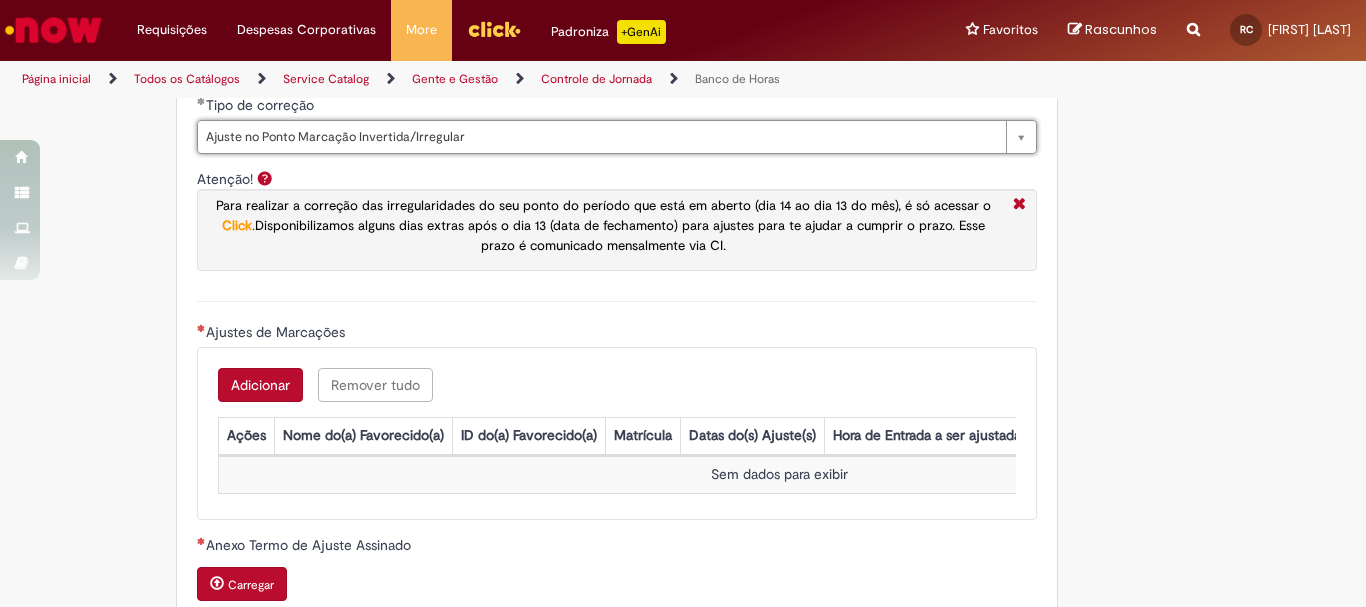 click on "Adicionar" at bounding box center [260, 385] 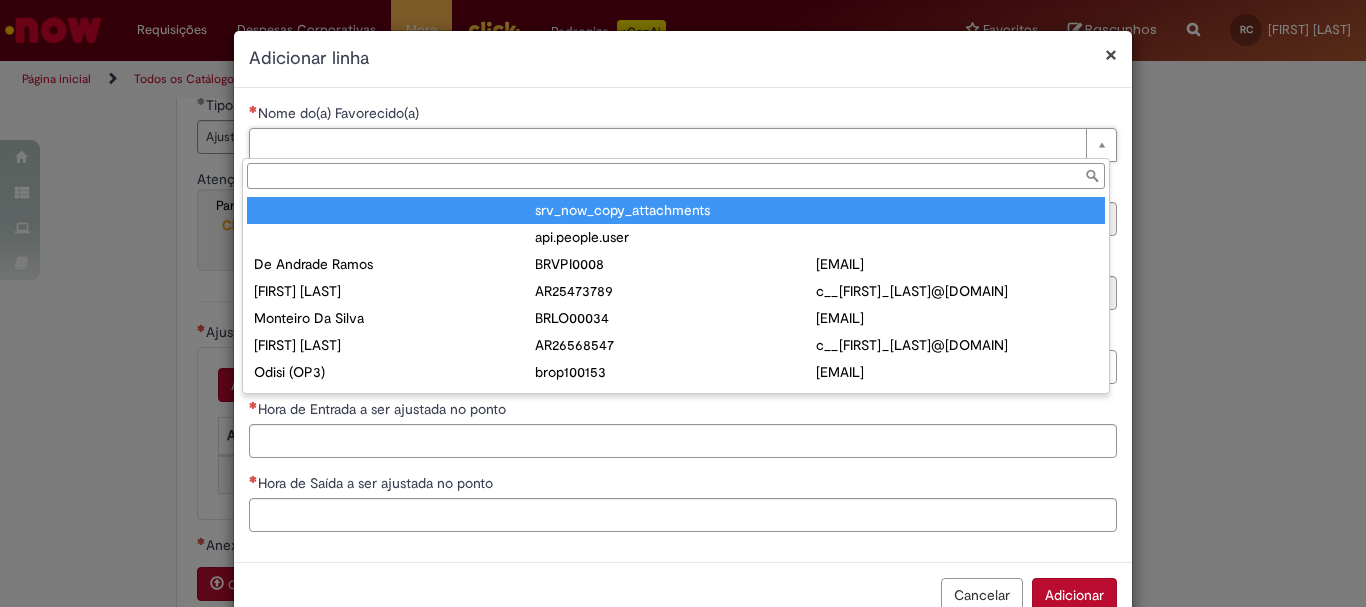 type on "**********" 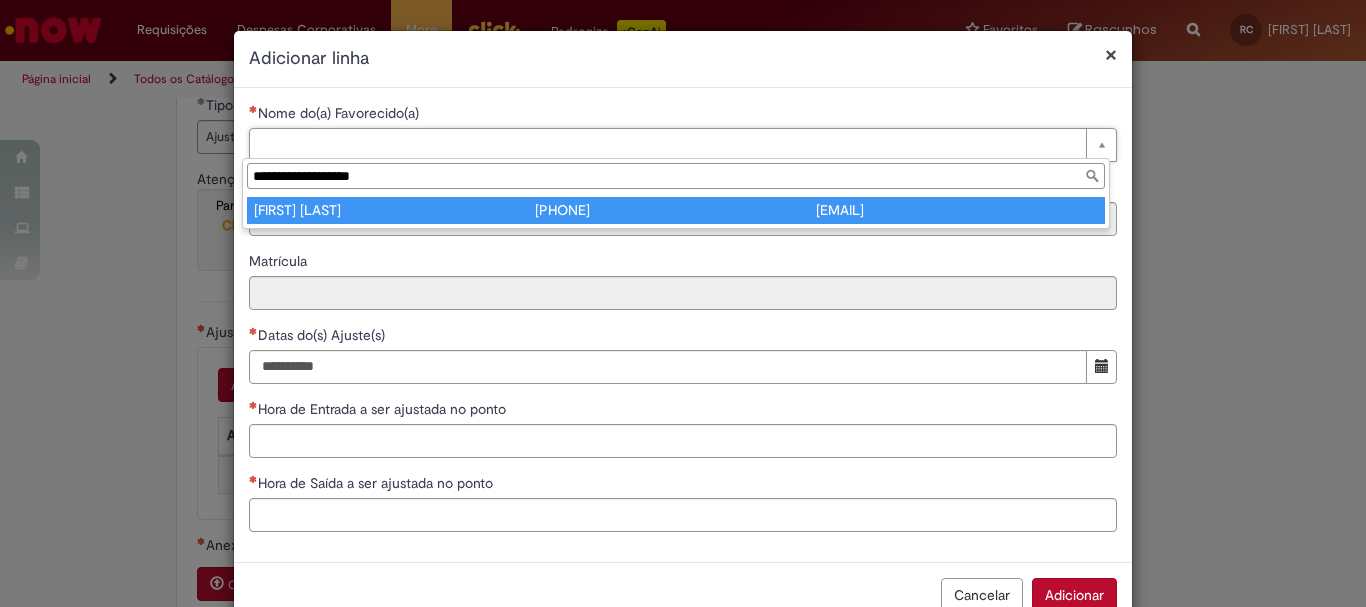 type on "**********" 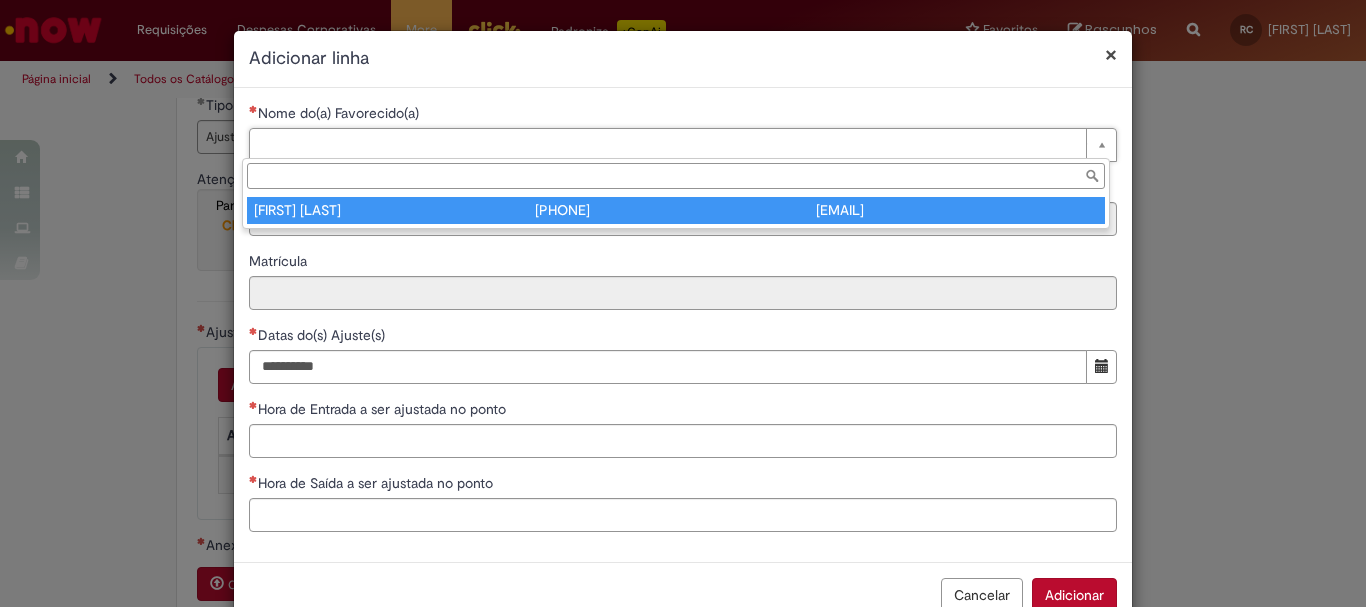 type on "********" 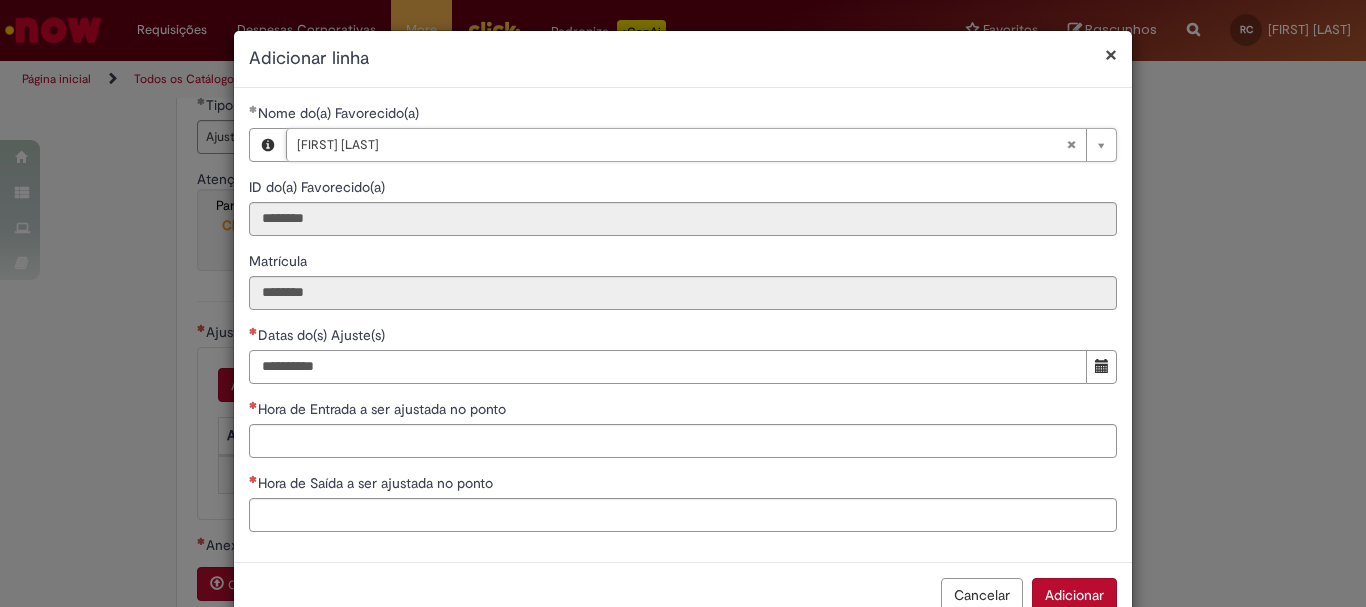 click on "Datas do(s) Ajuste(s)" at bounding box center [668, 367] 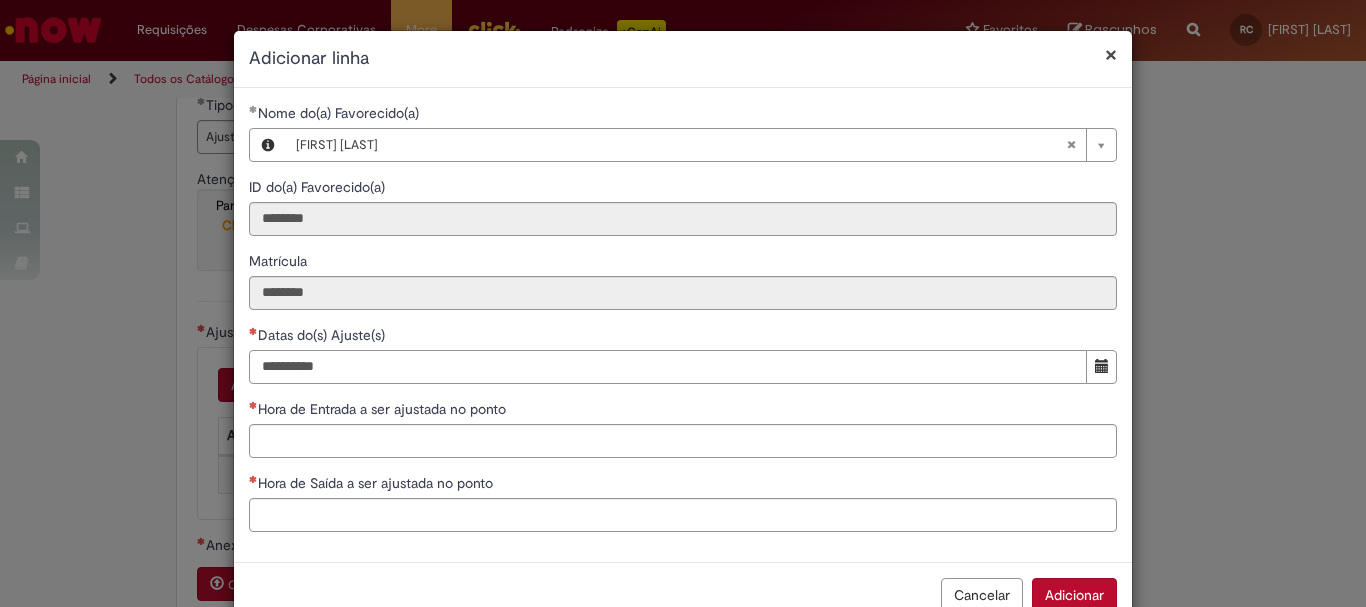 type on "**********" 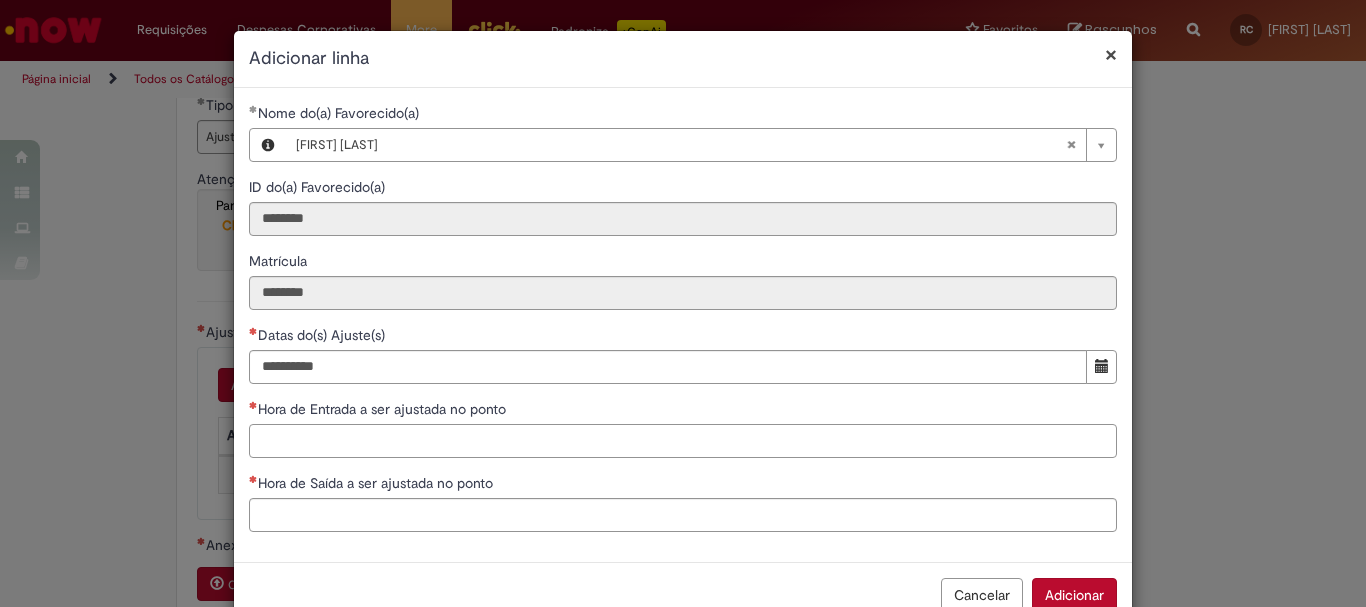 click on "Hora de Entrada a ser ajustada no ponto" at bounding box center (683, 441) 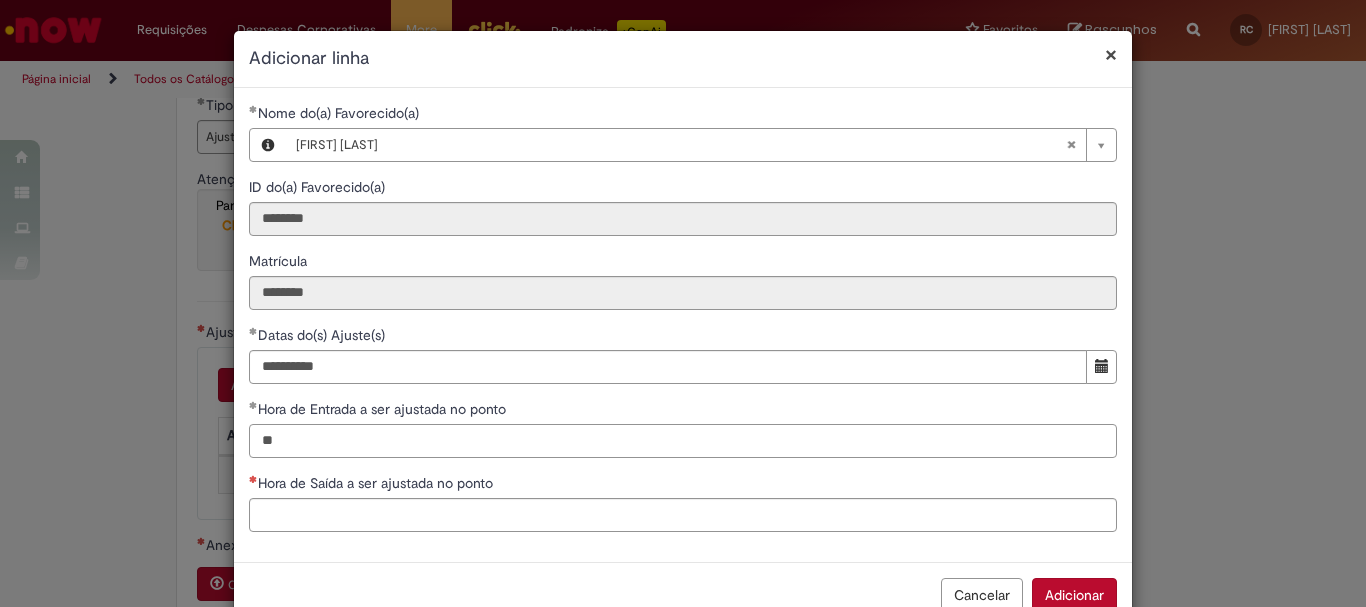 type on "*" 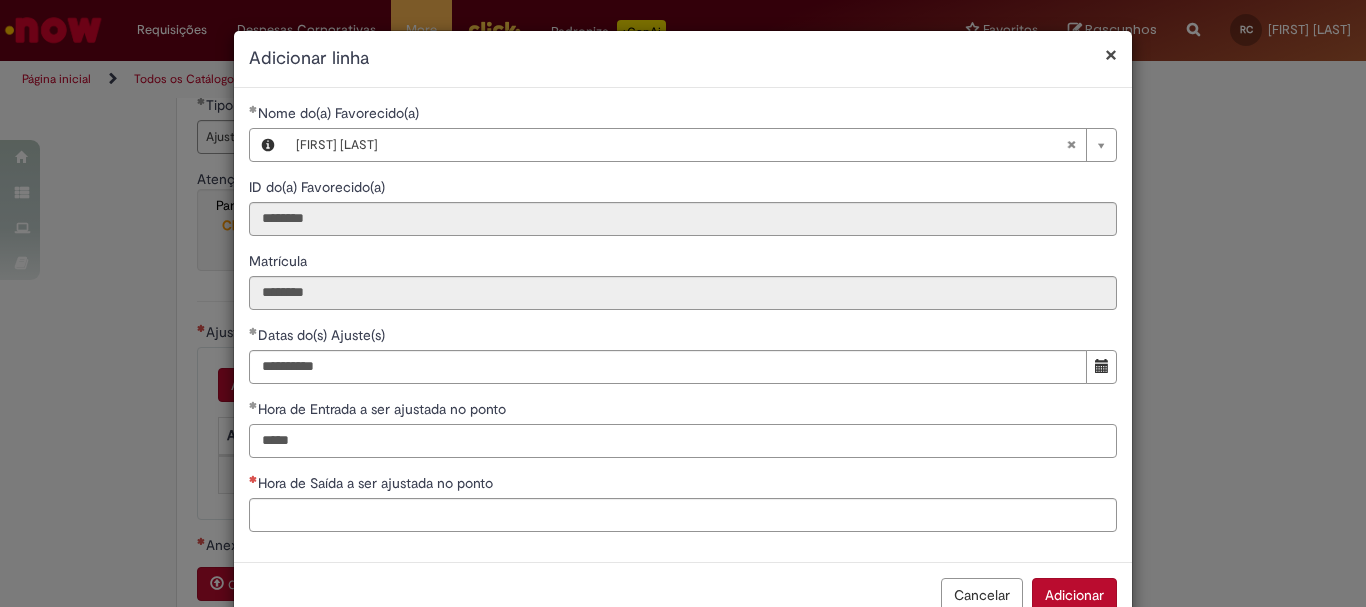type on "*****" 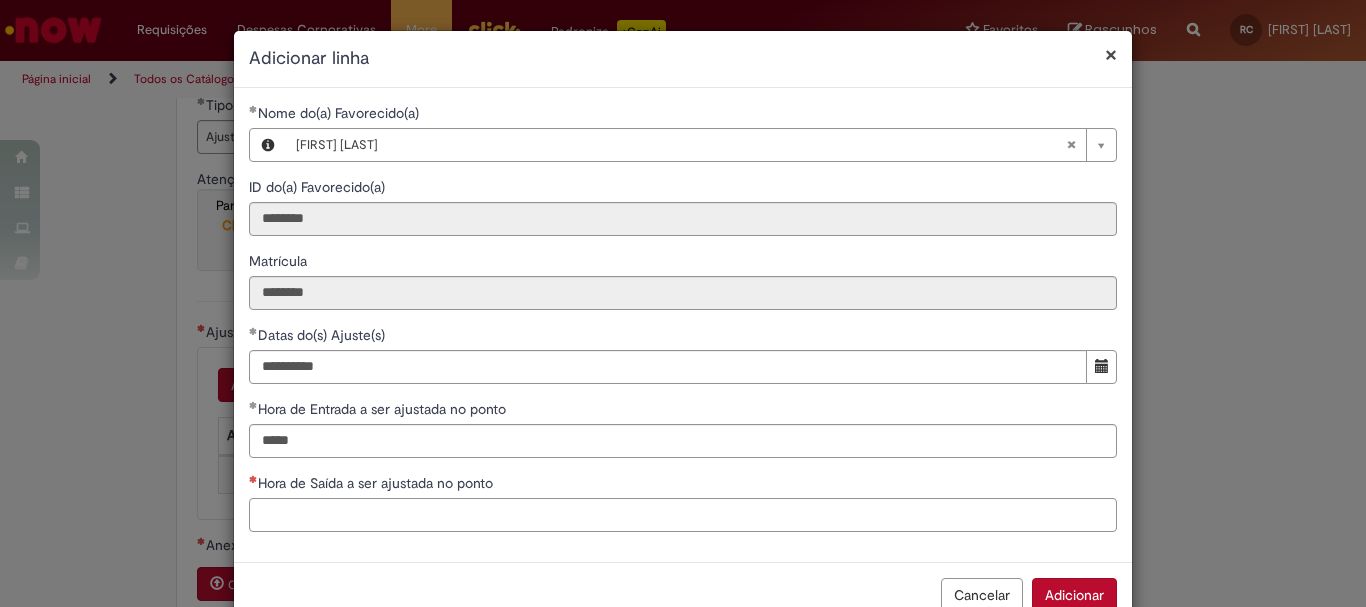 click on "Hora de Saída a ser ajustada no ponto" at bounding box center (683, 515) 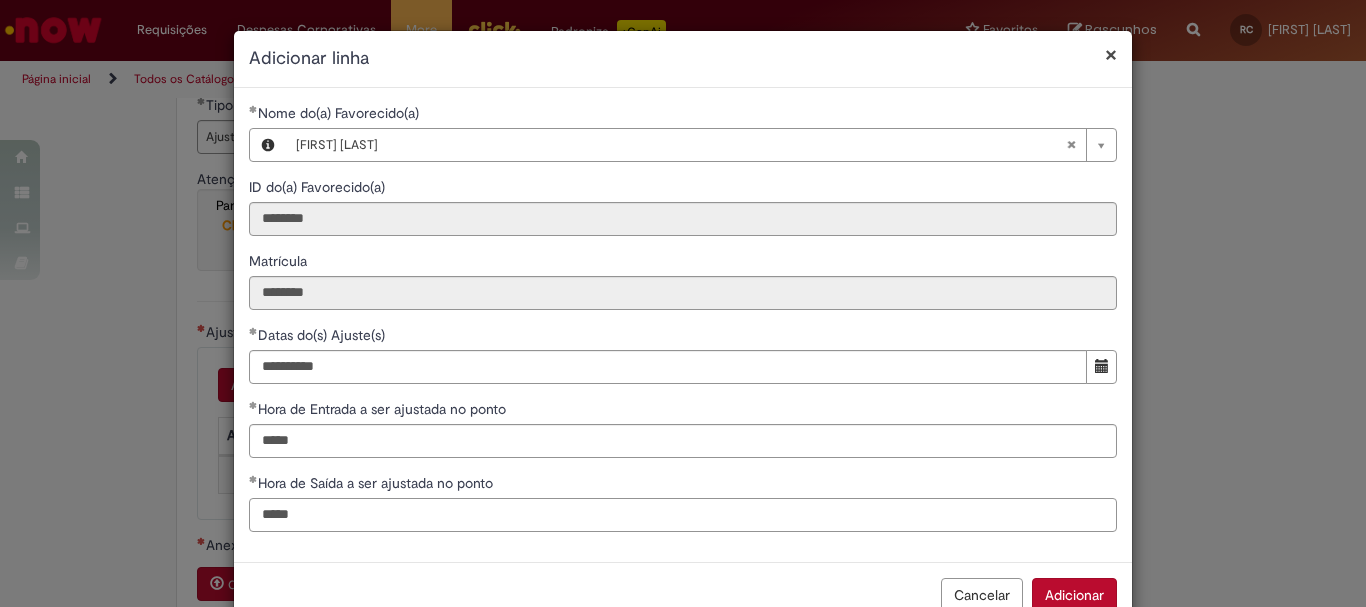 scroll, scrollTop: 51, scrollLeft: 0, axis: vertical 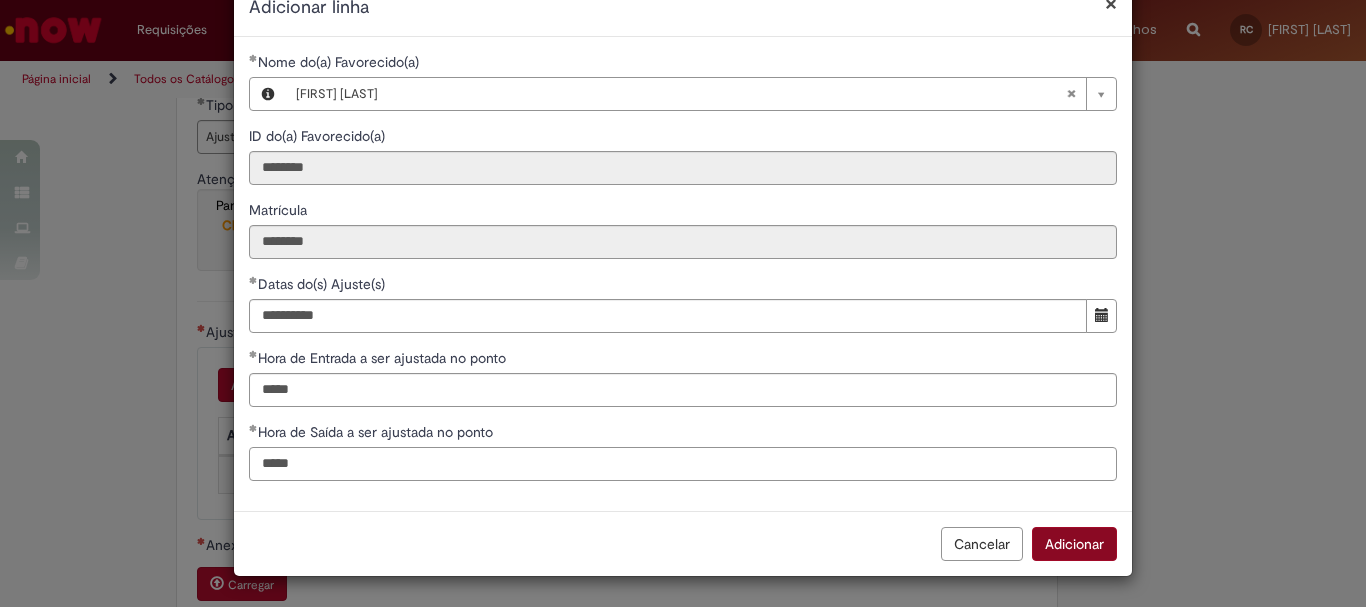 type on "*****" 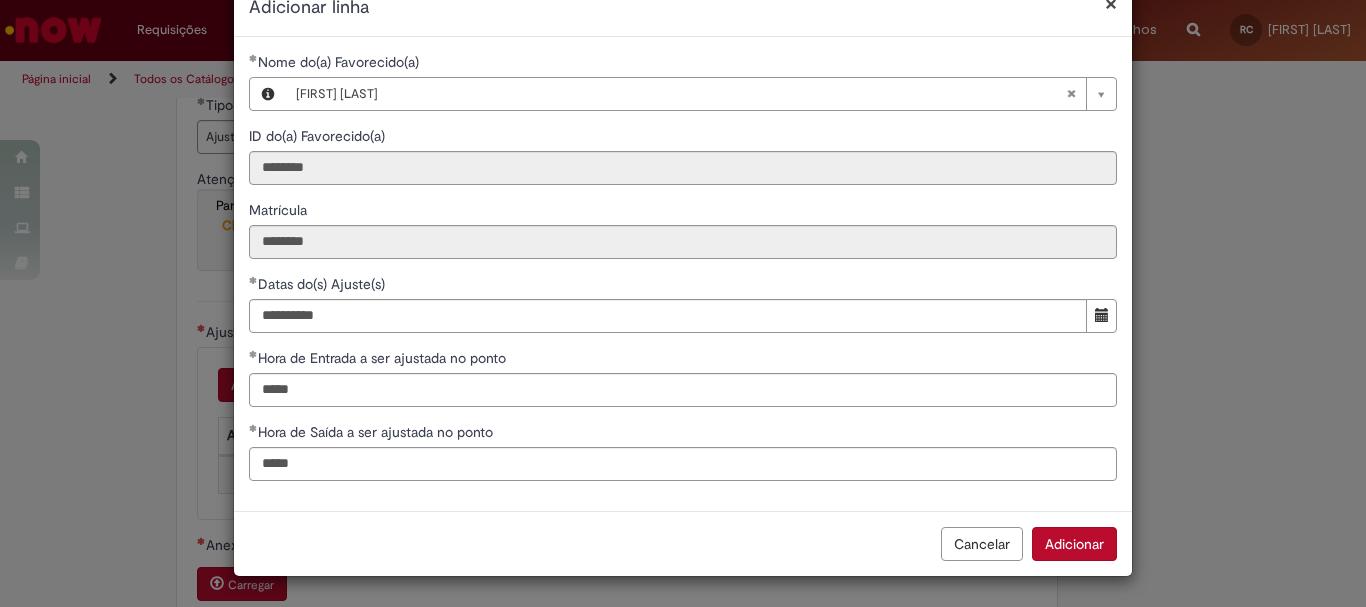 click on "Adicionar" at bounding box center (1074, 544) 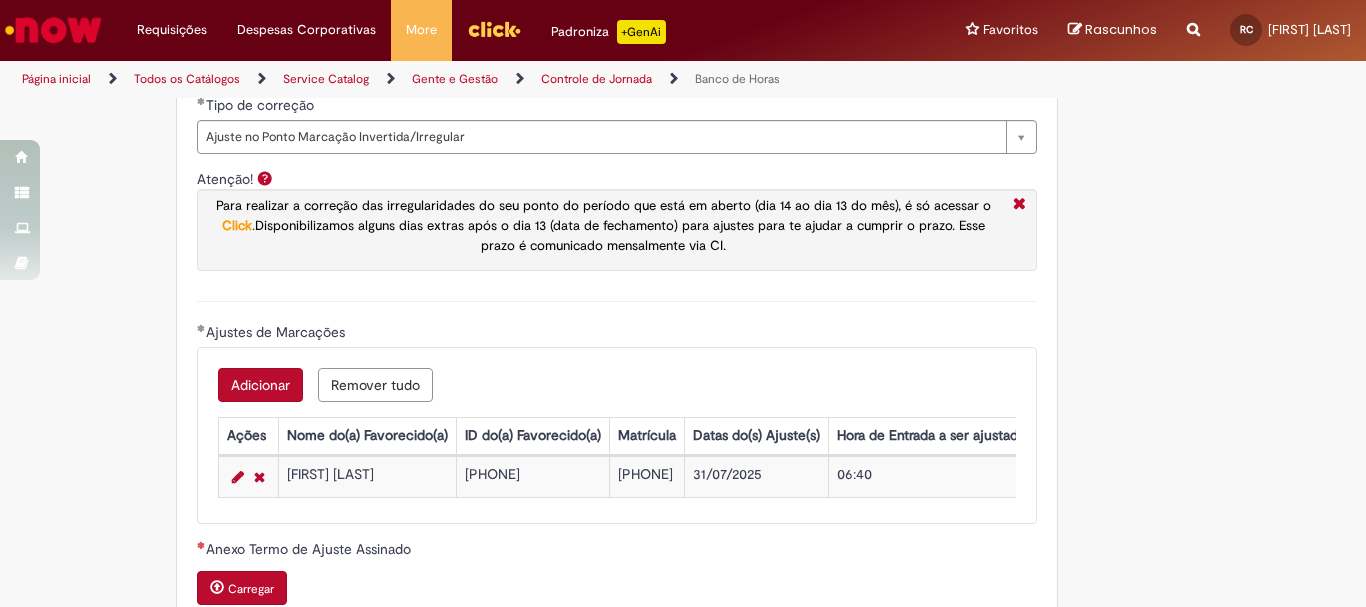 scroll, scrollTop: 1785, scrollLeft: 0, axis: vertical 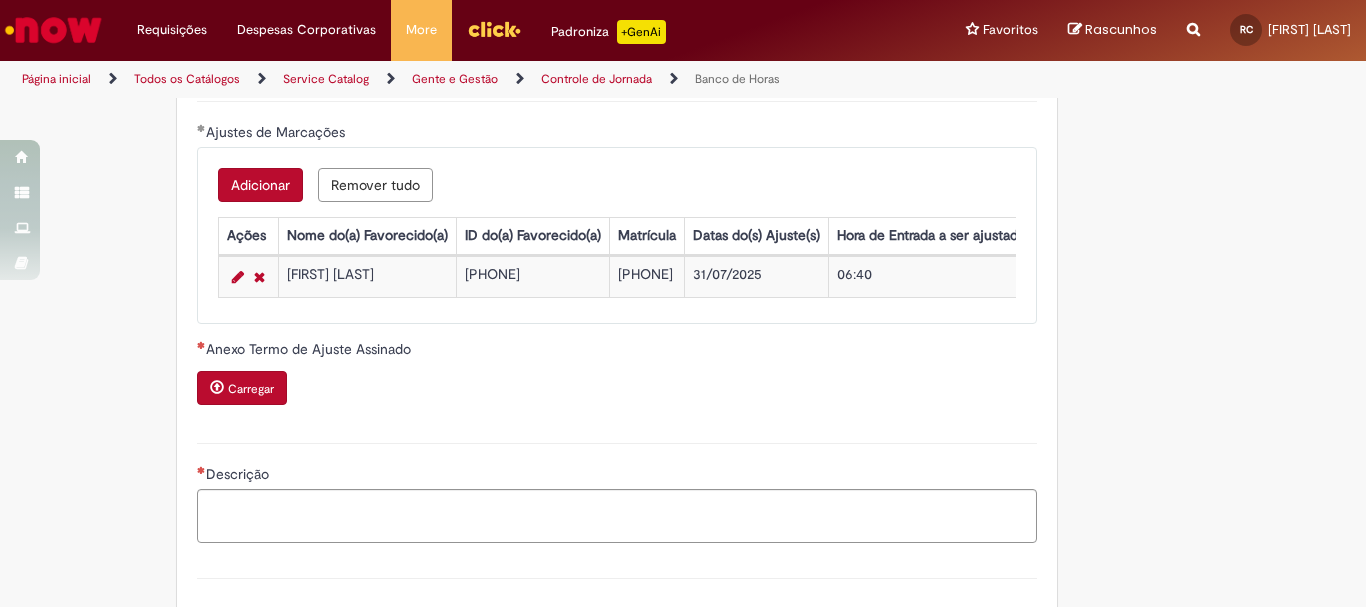 click on "Carregar" at bounding box center [242, 388] 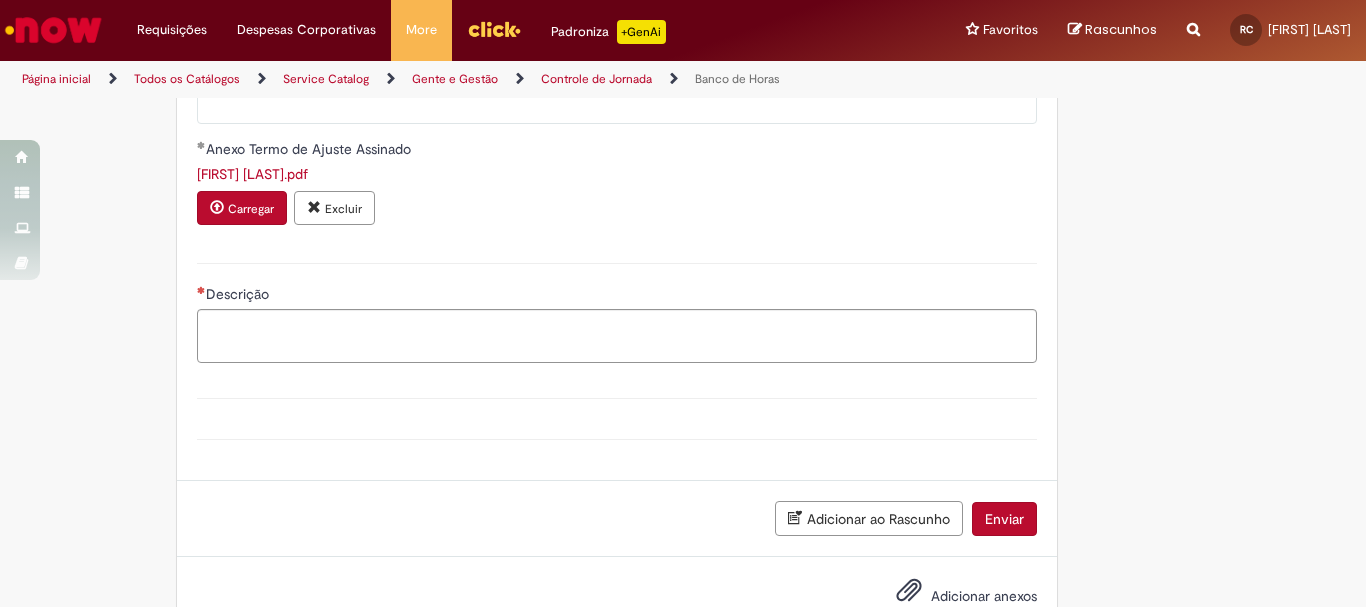 scroll, scrollTop: 2060, scrollLeft: 0, axis: vertical 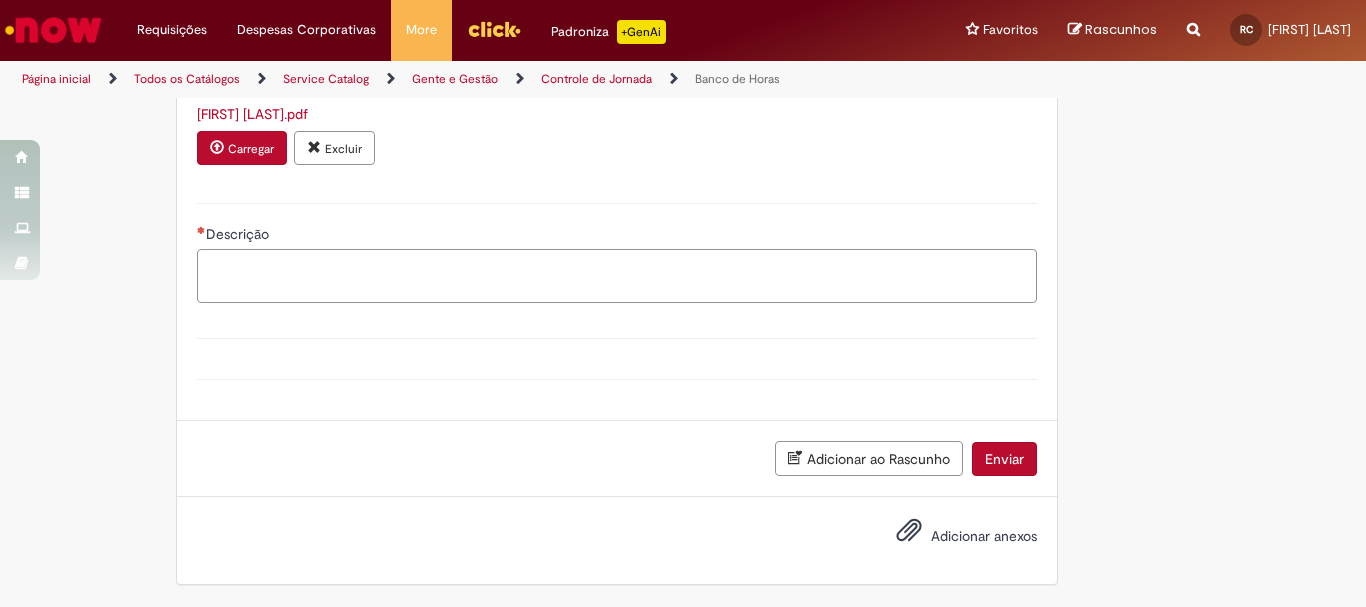 click on "Descrição" at bounding box center [617, 276] 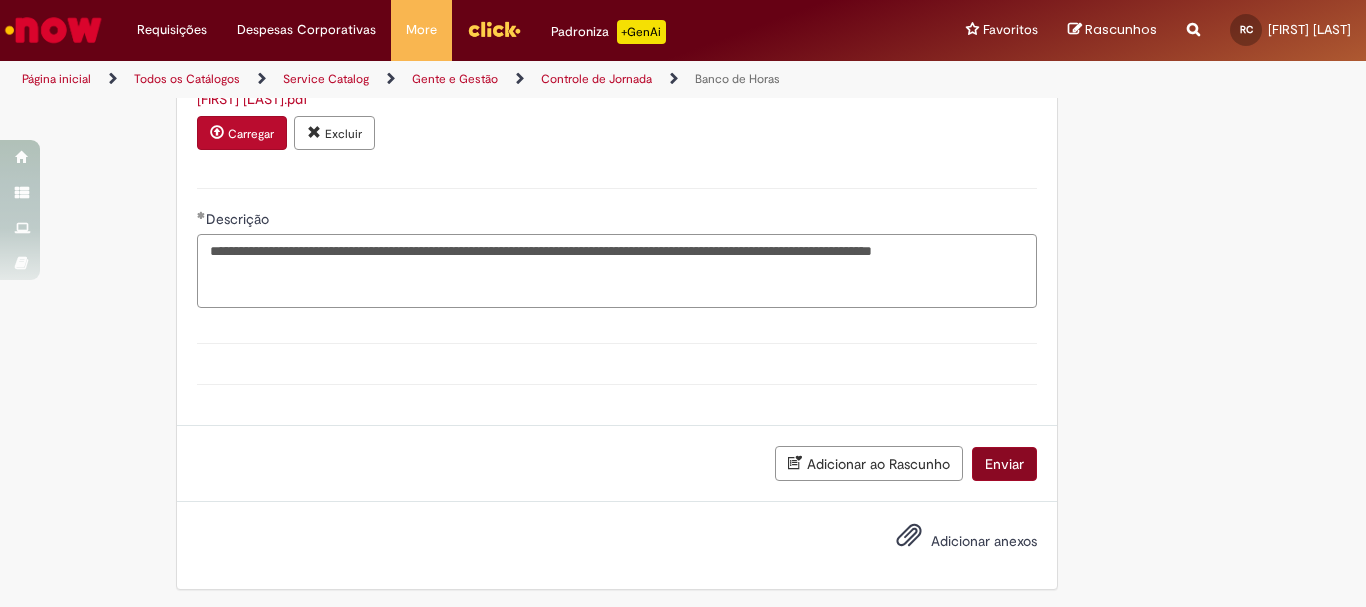 type on "**********" 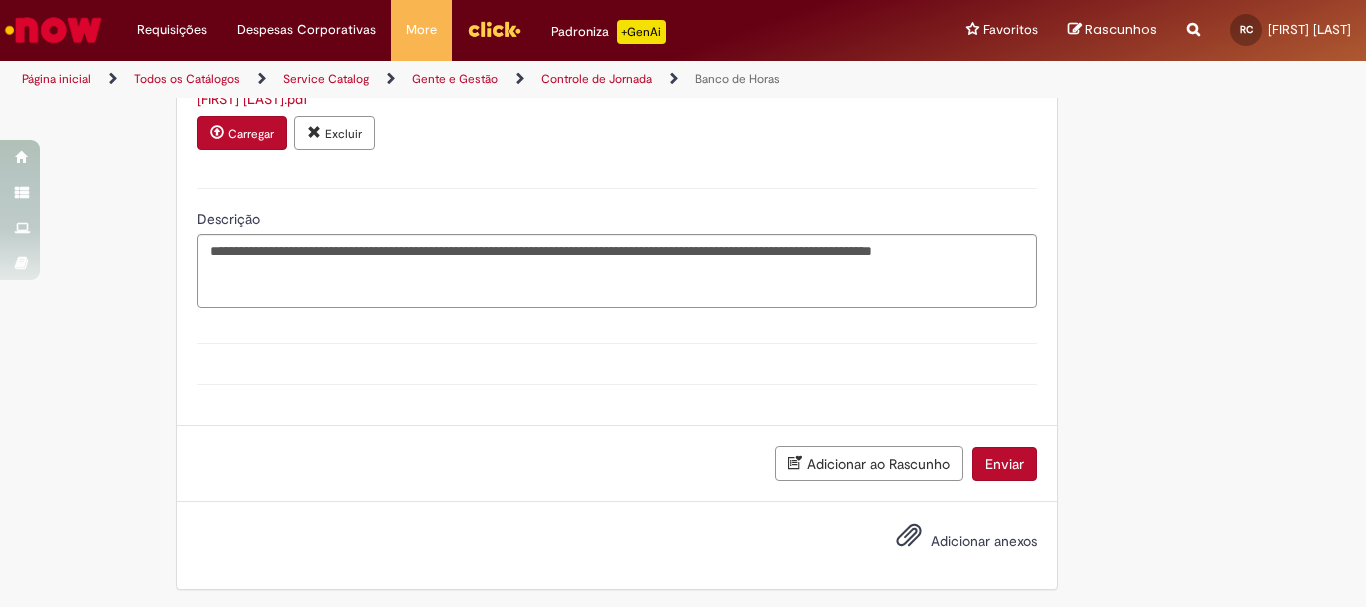 click on "Enviar" at bounding box center (1004, 464) 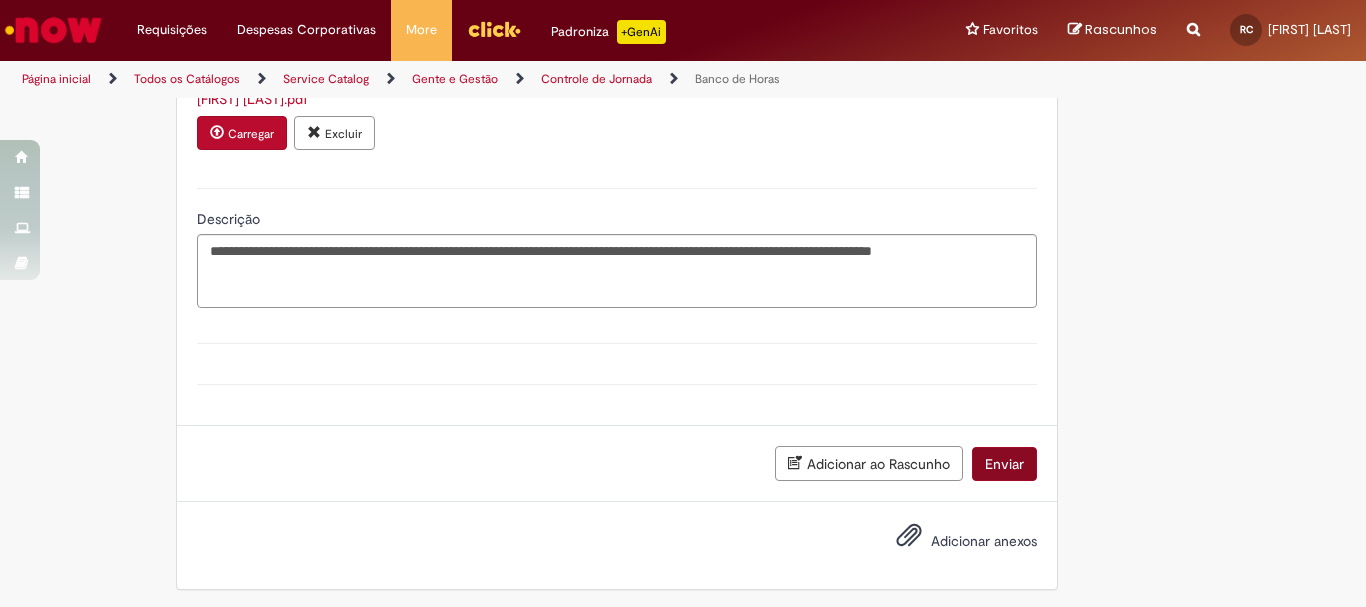 scroll, scrollTop: 2034, scrollLeft: 0, axis: vertical 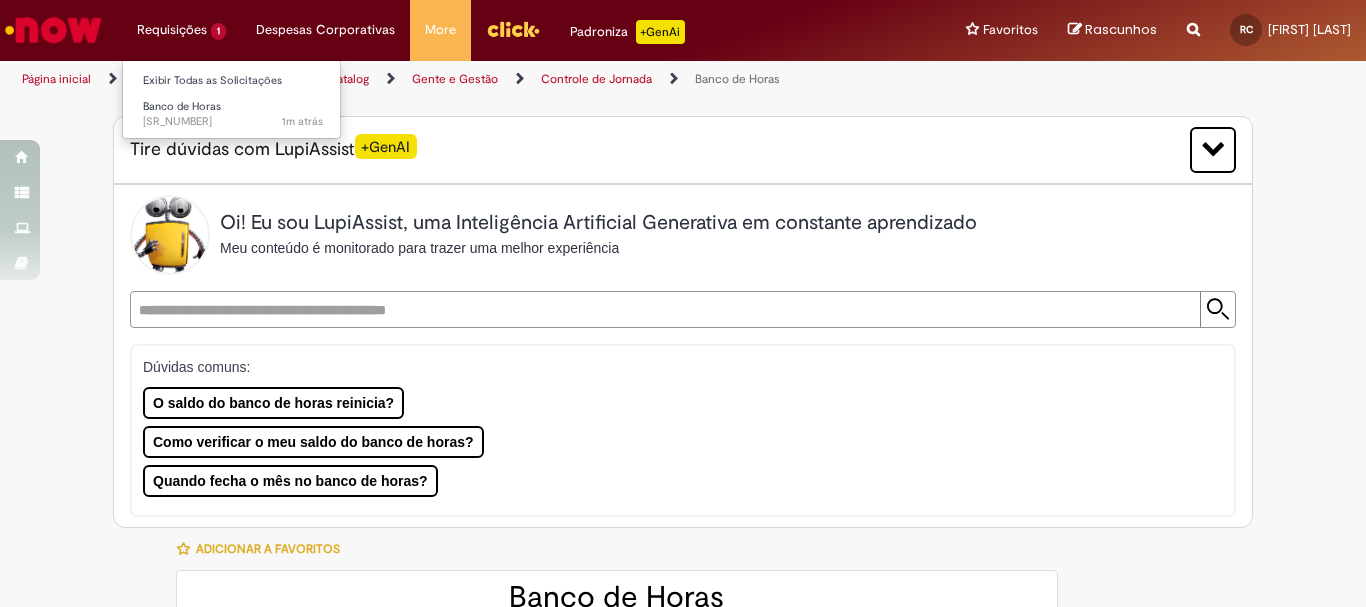 type on "********" 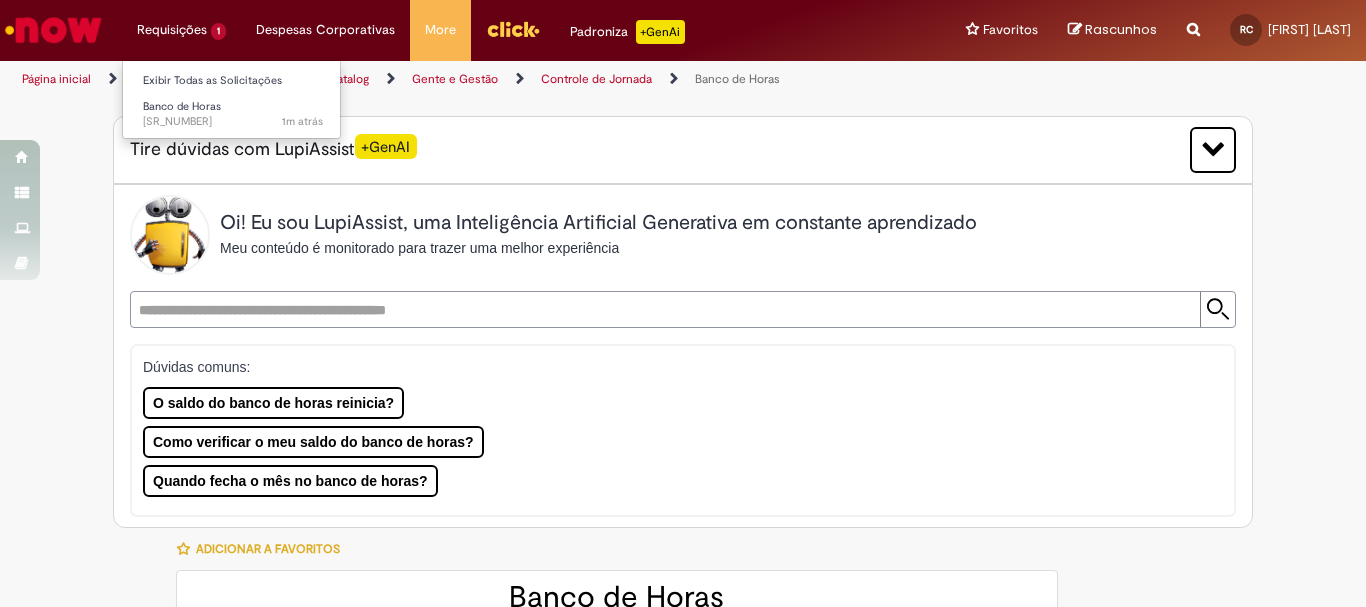 type on "**********" 